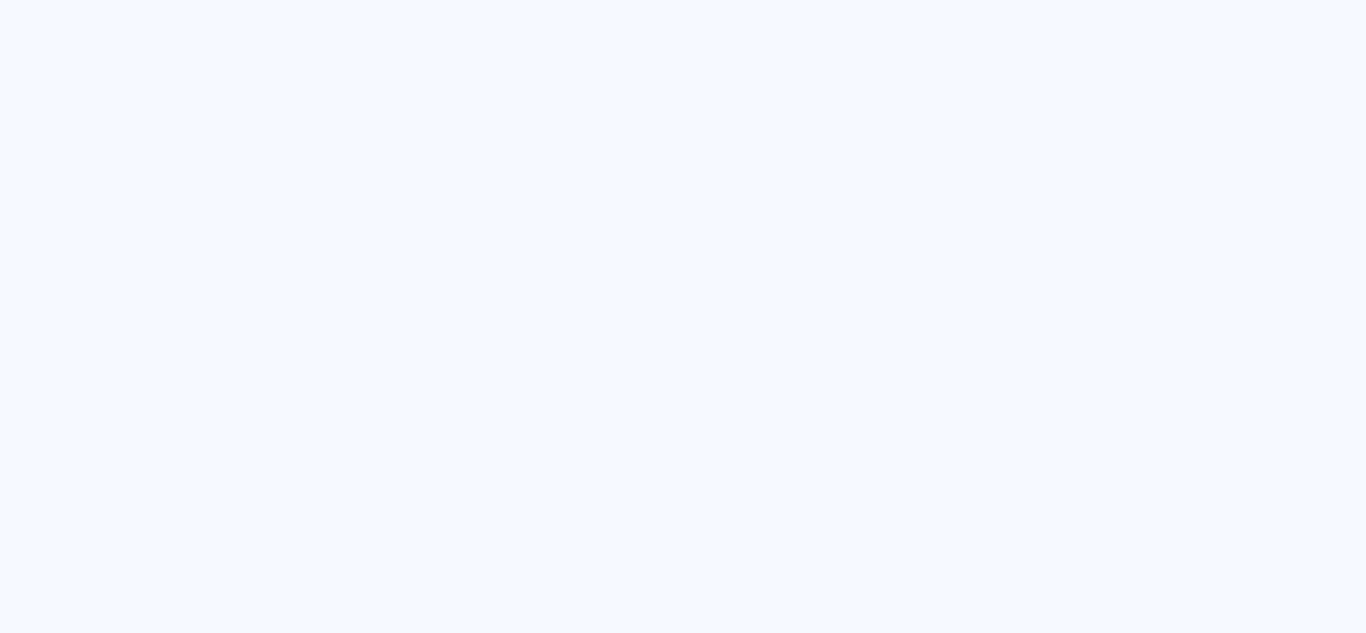 scroll, scrollTop: 0, scrollLeft: 0, axis: both 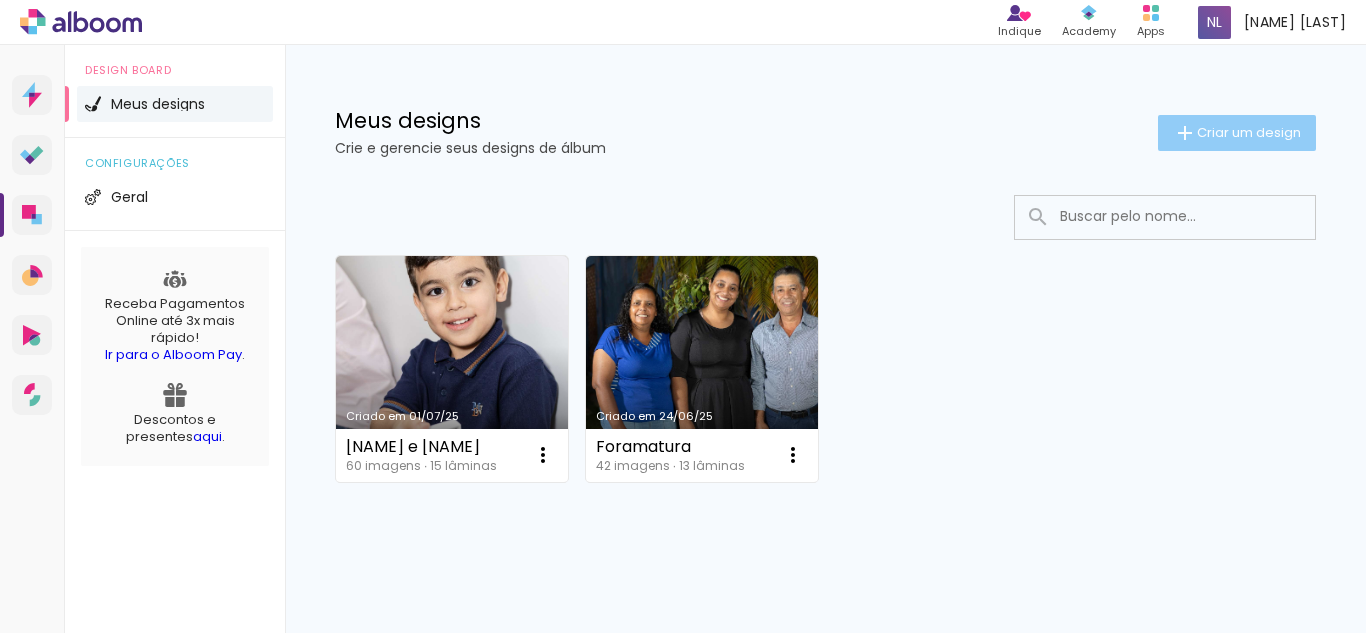 click on "Criar um design" 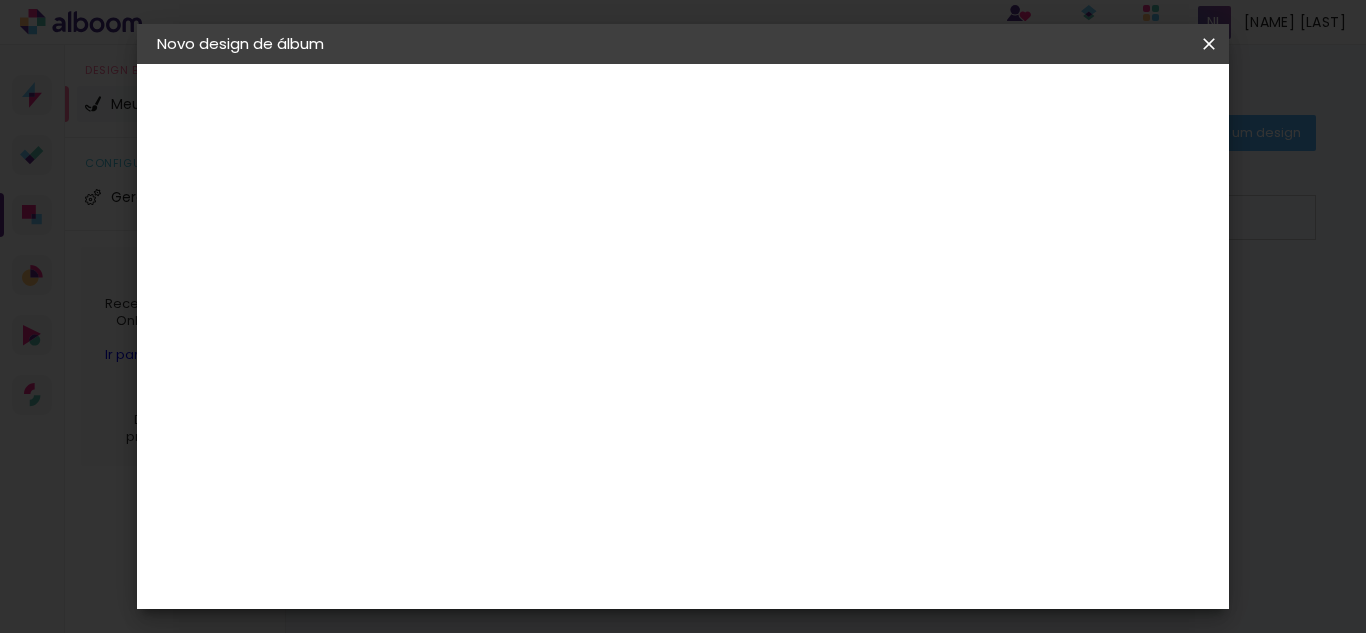 click at bounding box center [484, 268] 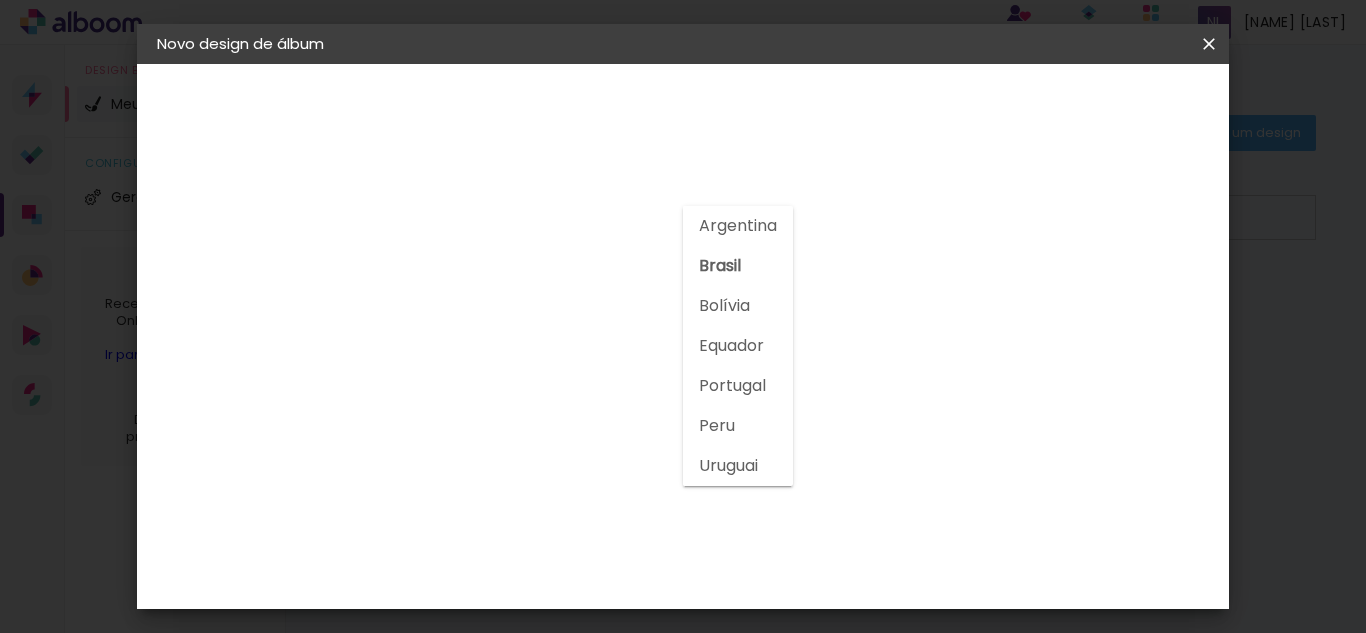 click on "Brasil" 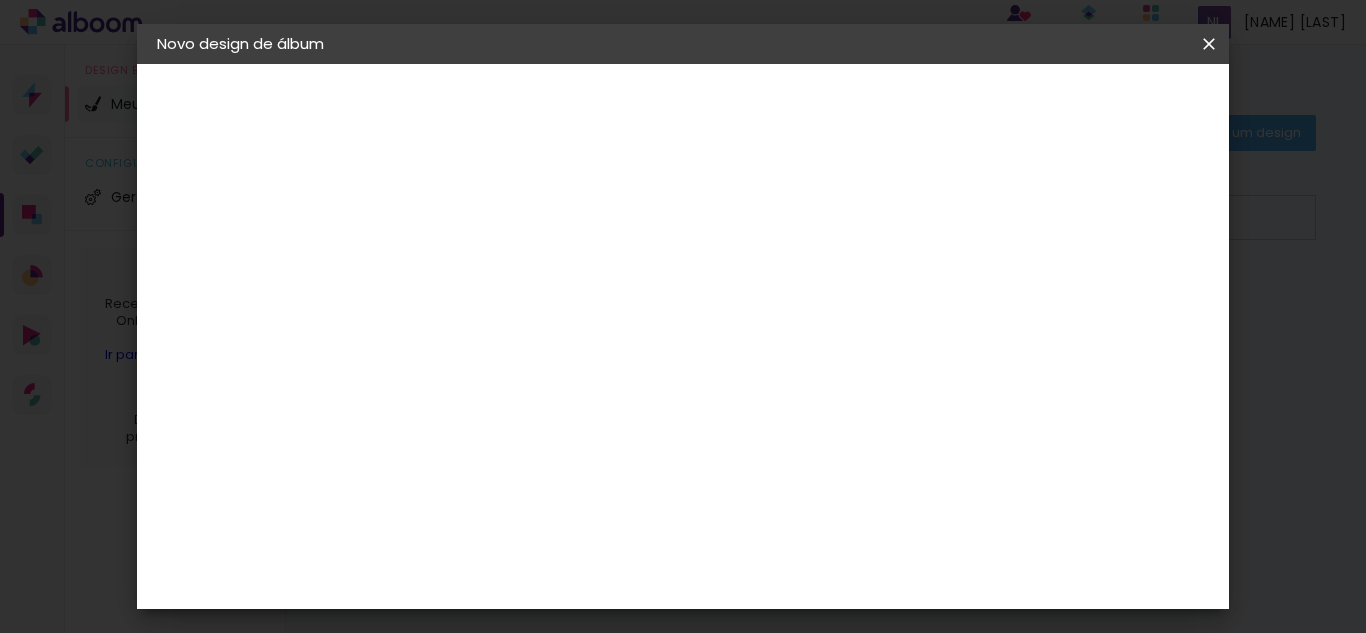 scroll, scrollTop: 3700, scrollLeft: 0, axis: vertical 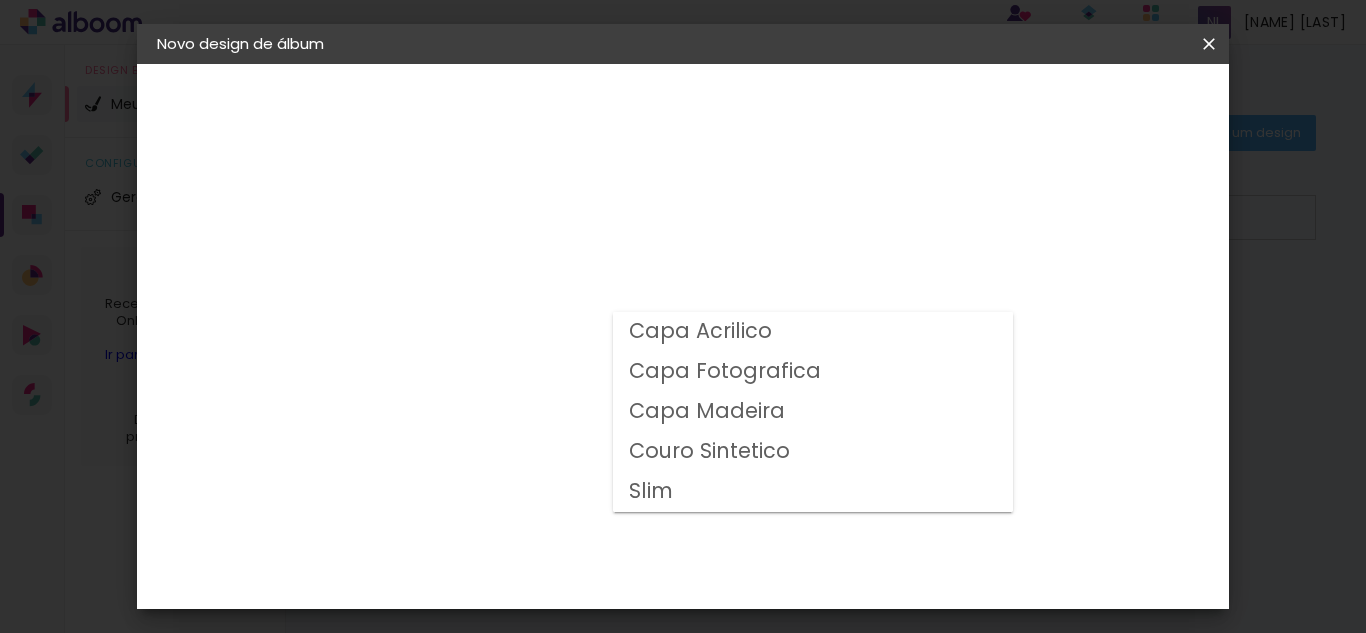 click on "Couro Sintetico" at bounding box center (0, 0) 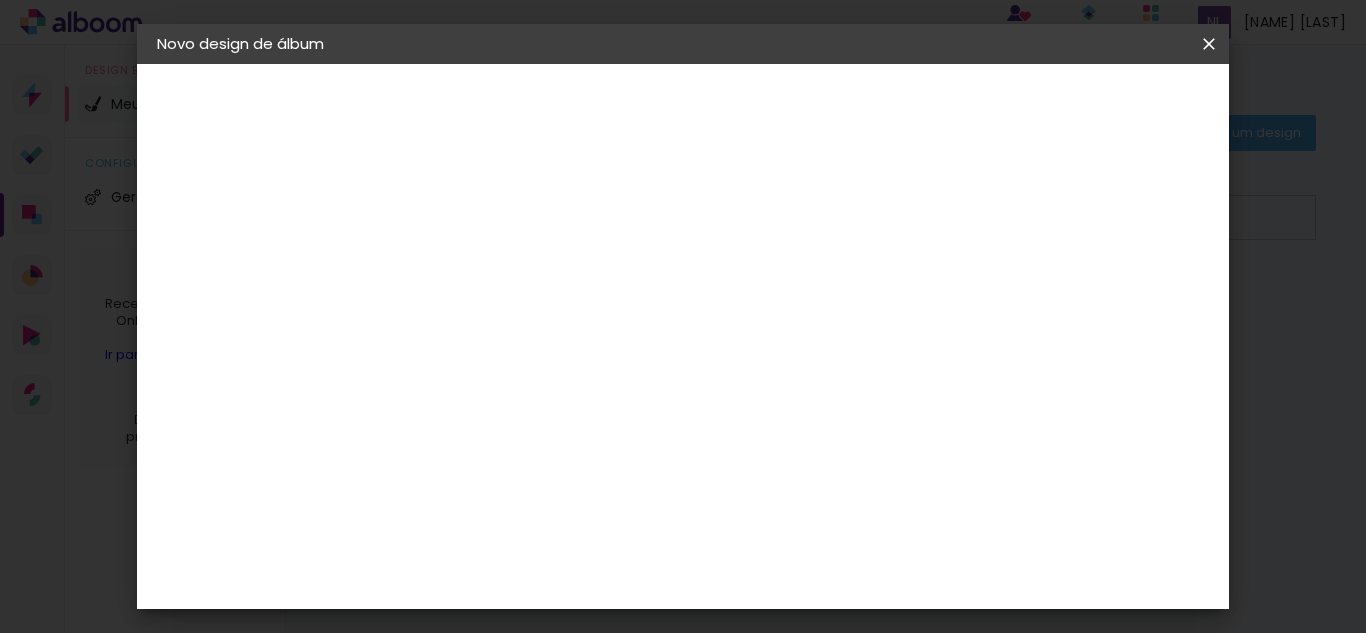 scroll, scrollTop: 200, scrollLeft: 0, axis: vertical 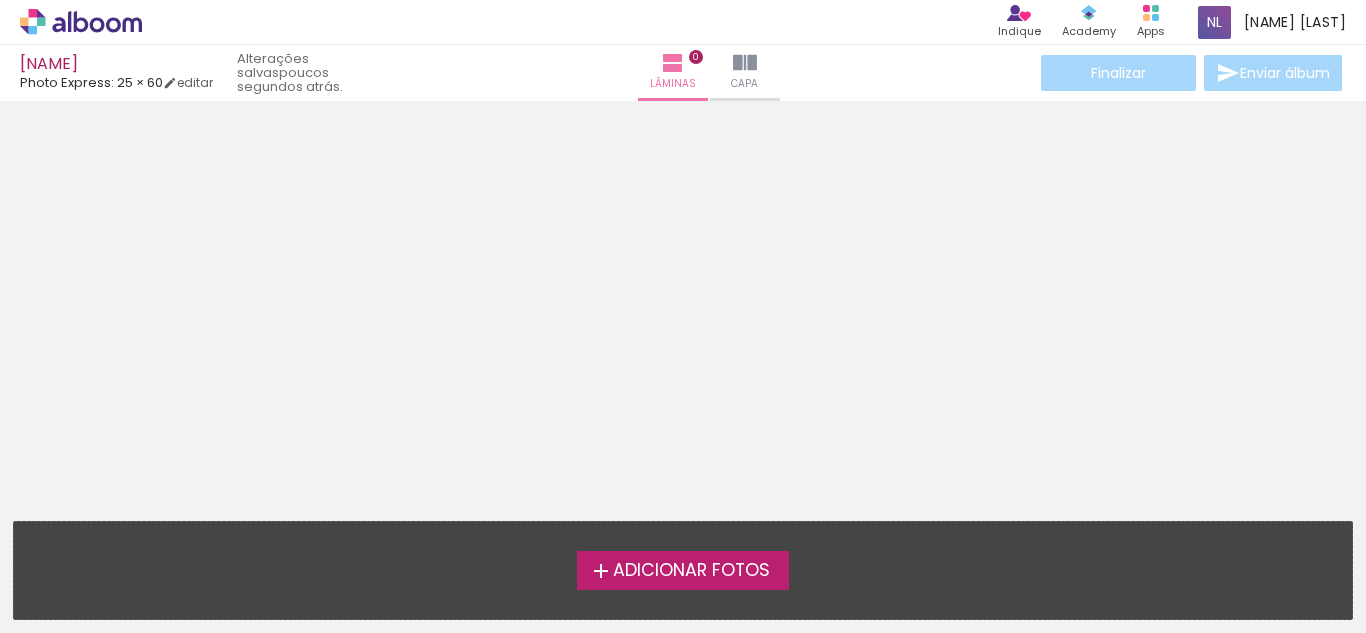 click on "Adicionar Fotos" at bounding box center (691, 571) 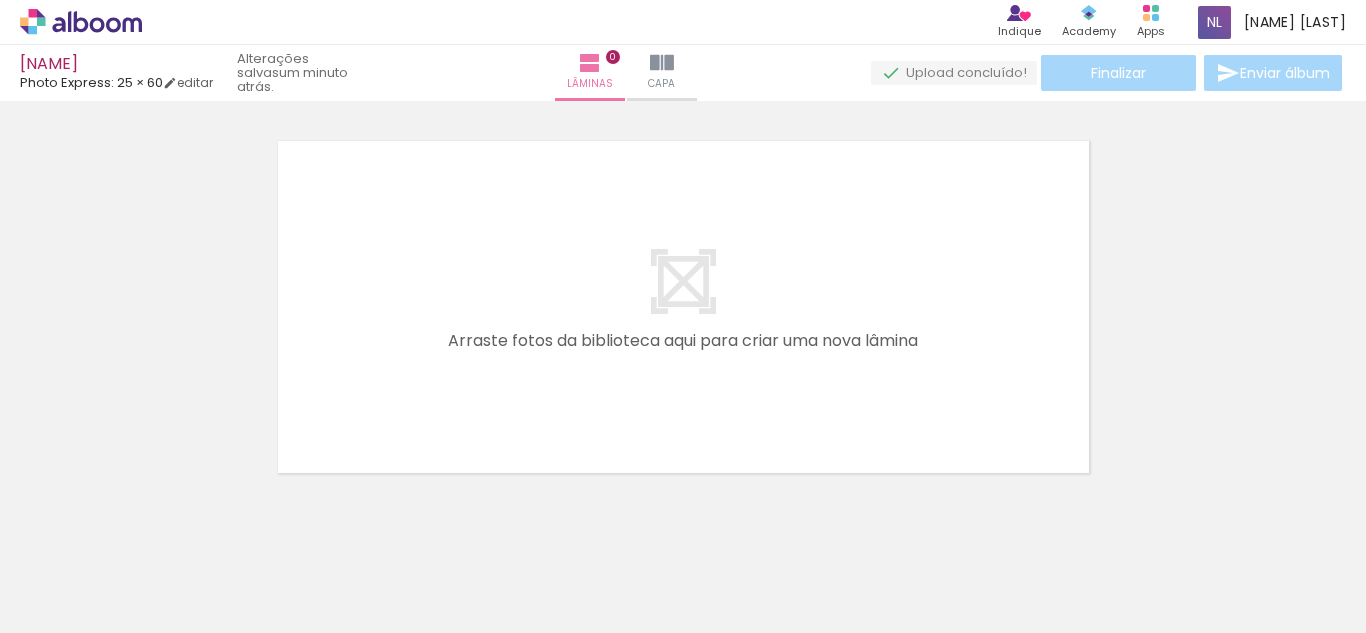 scroll, scrollTop: 26, scrollLeft: 0, axis: vertical 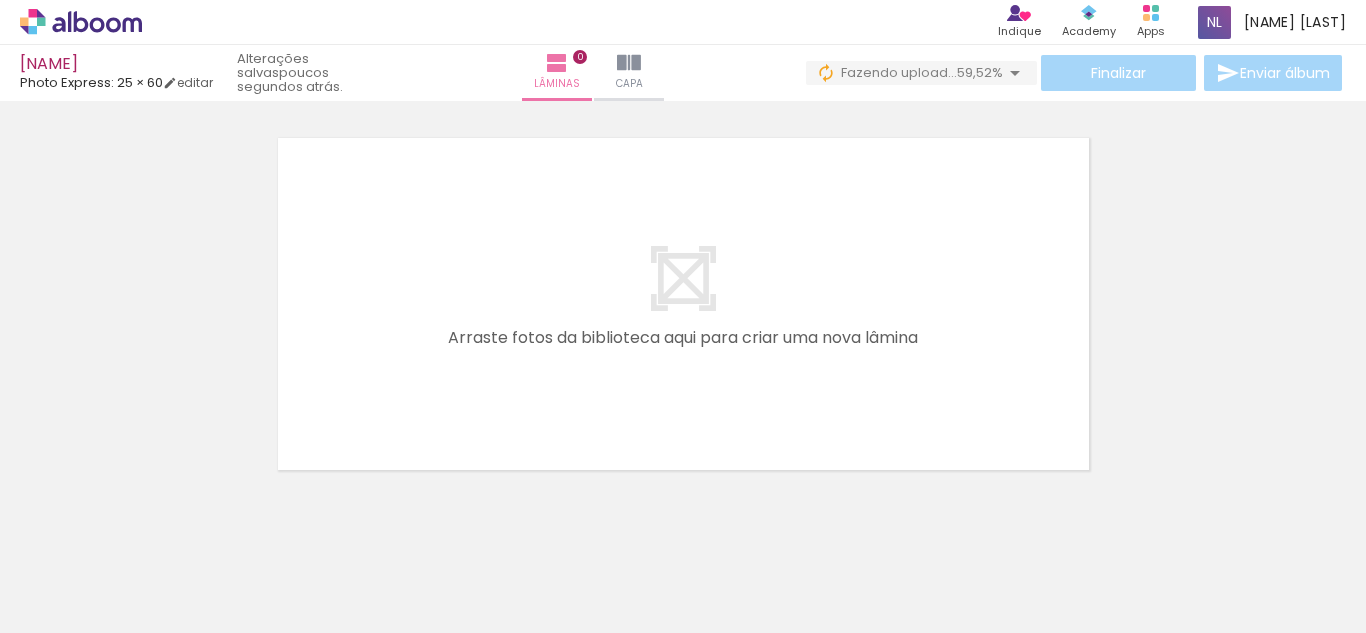 click at bounding box center (-1497, 525) 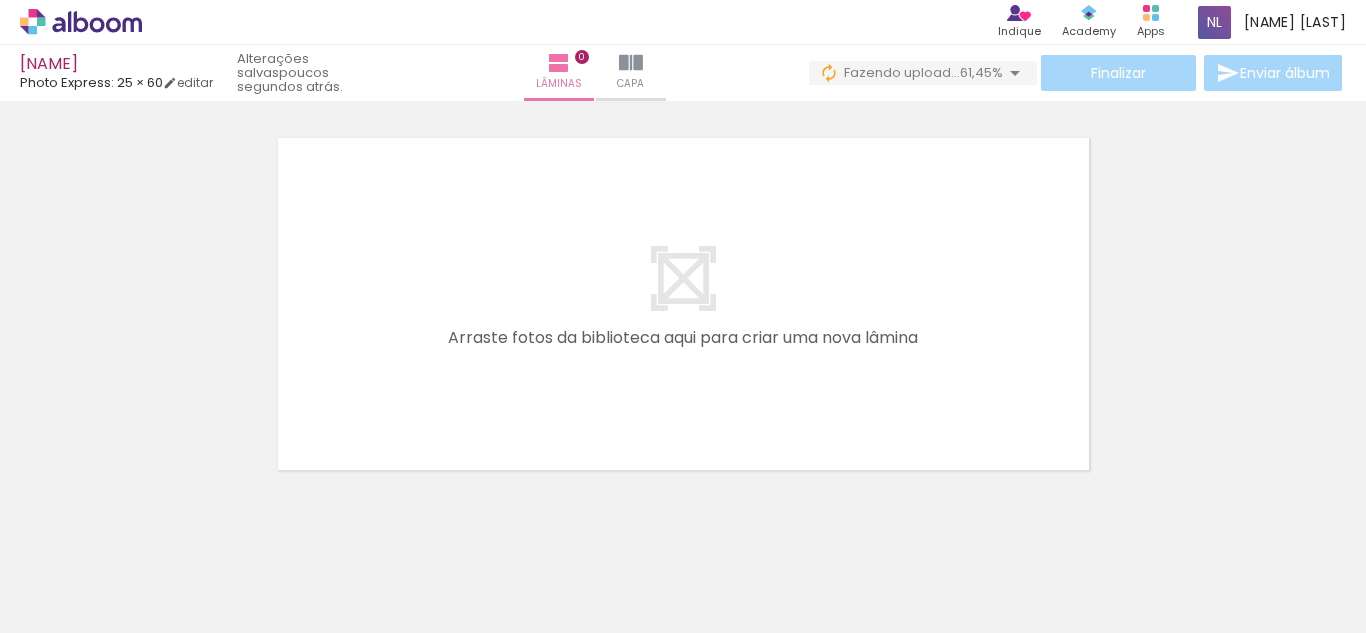 click at bounding box center (-1448, 525) 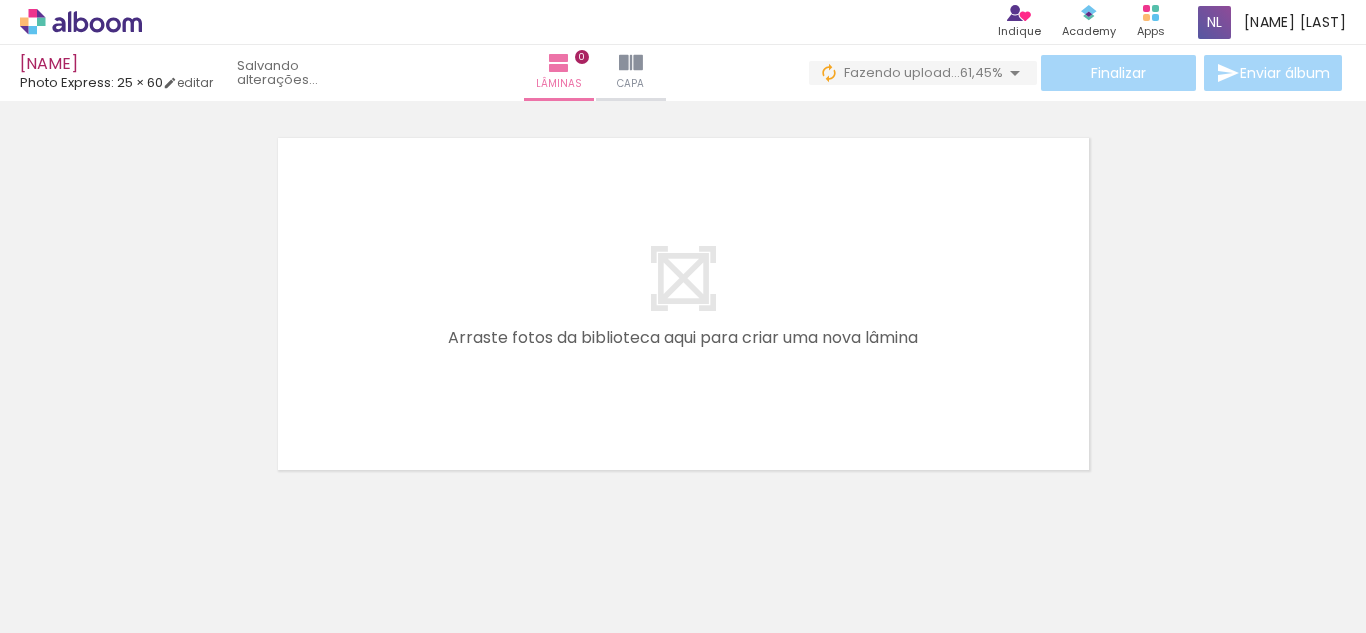 scroll, scrollTop: 0, scrollLeft: 7988, axis: horizontal 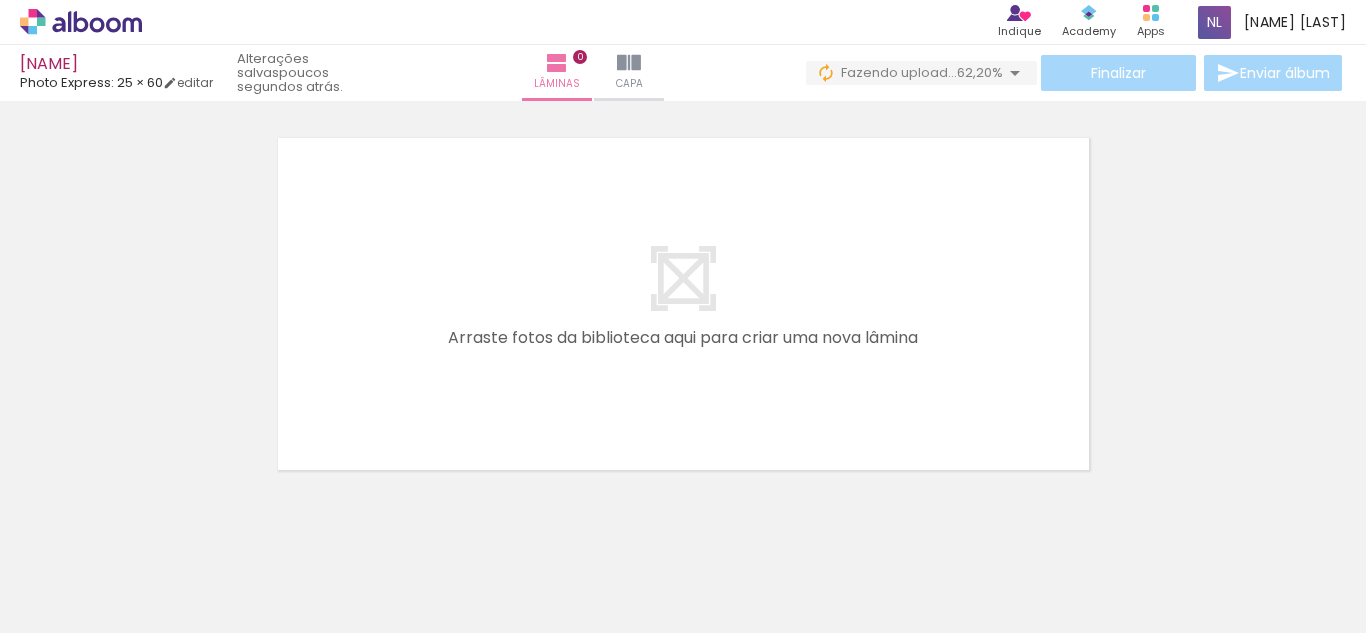 click at bounding box center [-1336, 525] 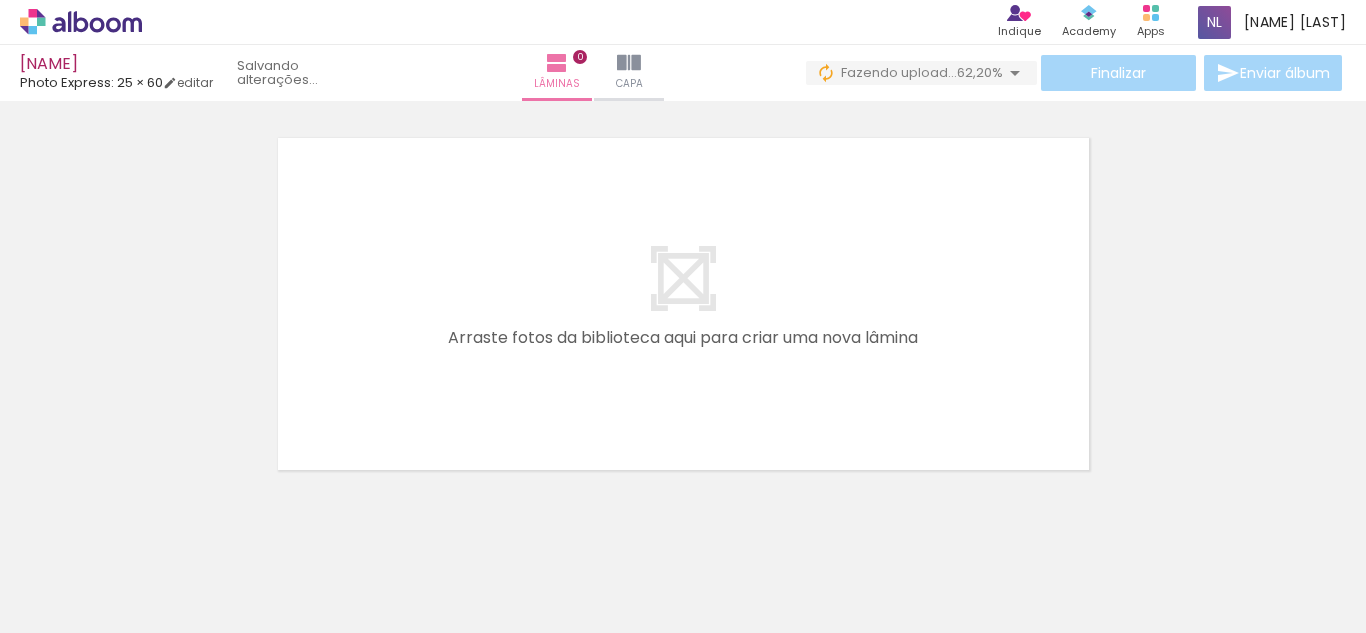 scroll, scrollTop: 0, scrollLeft: 7876, axis: horizontal 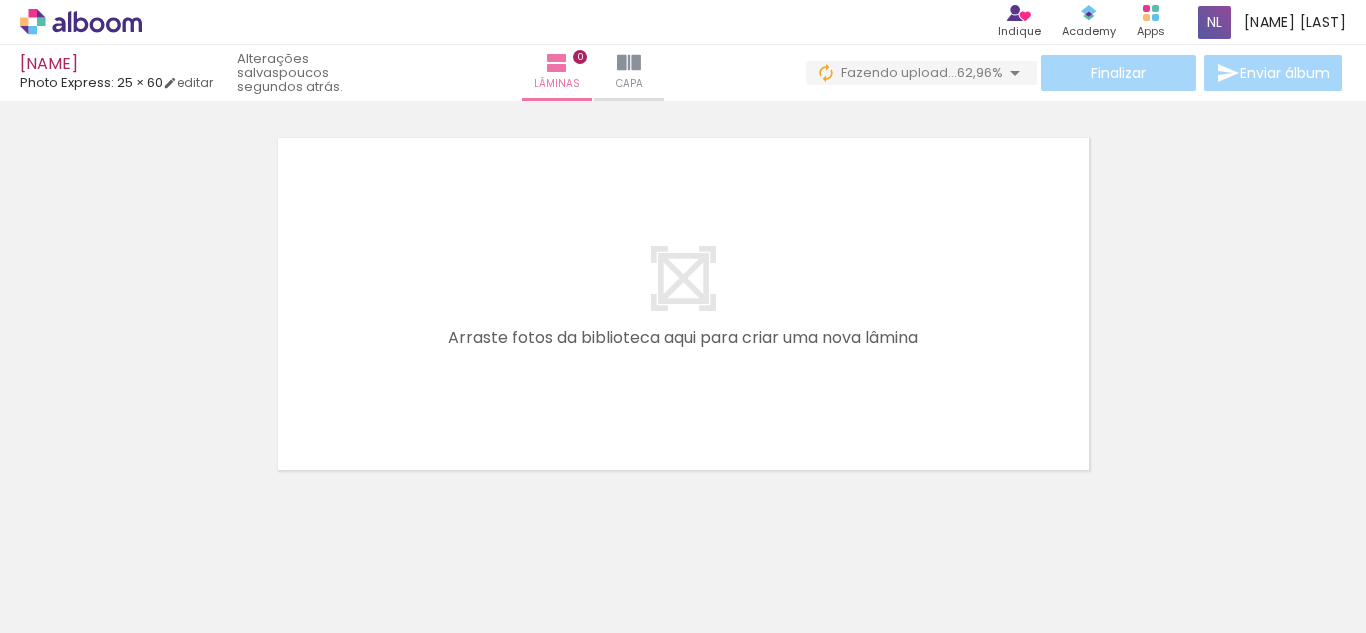 click at bounding box center [-1224, 525] 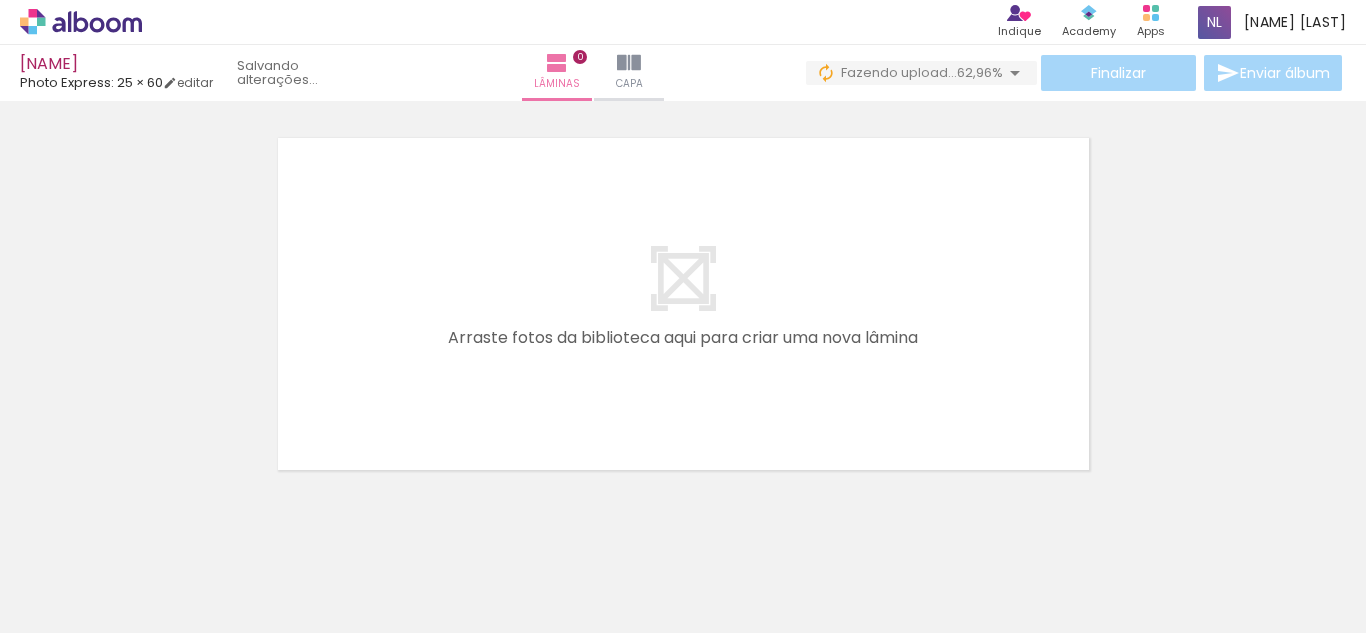 scroll, scrollTop: 0, scrollLeft: 7764, axis: horizontal 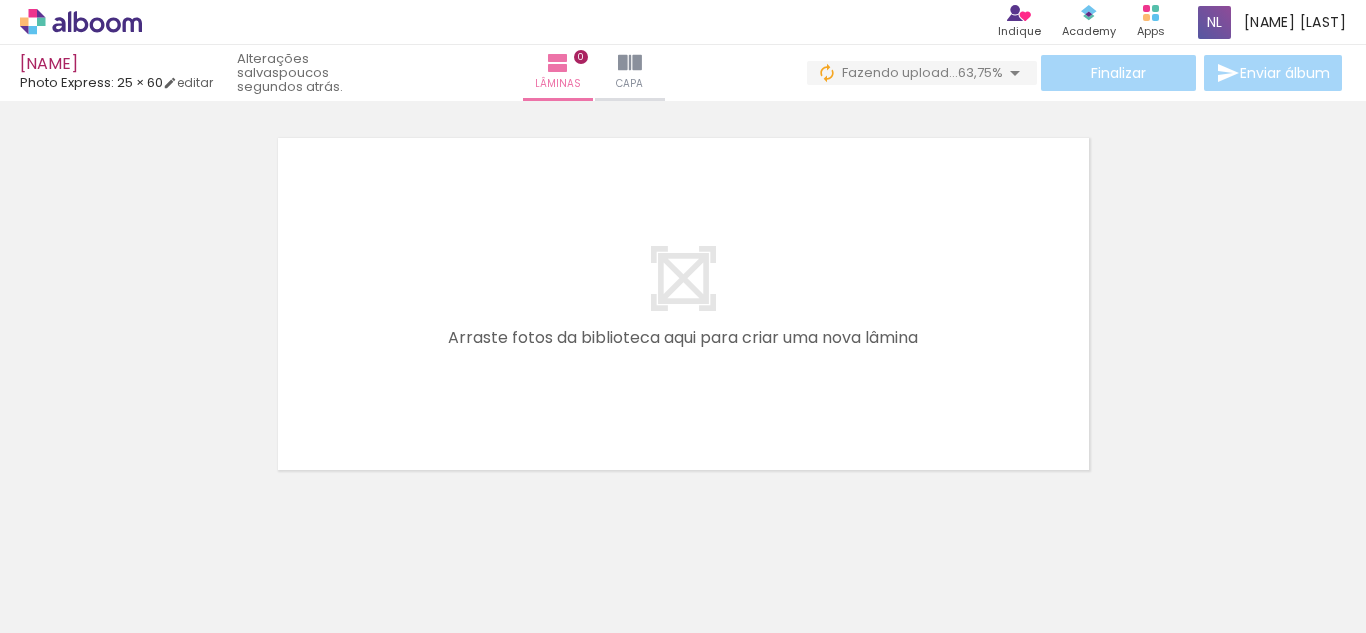 click at bounding box center [-1112, 525] 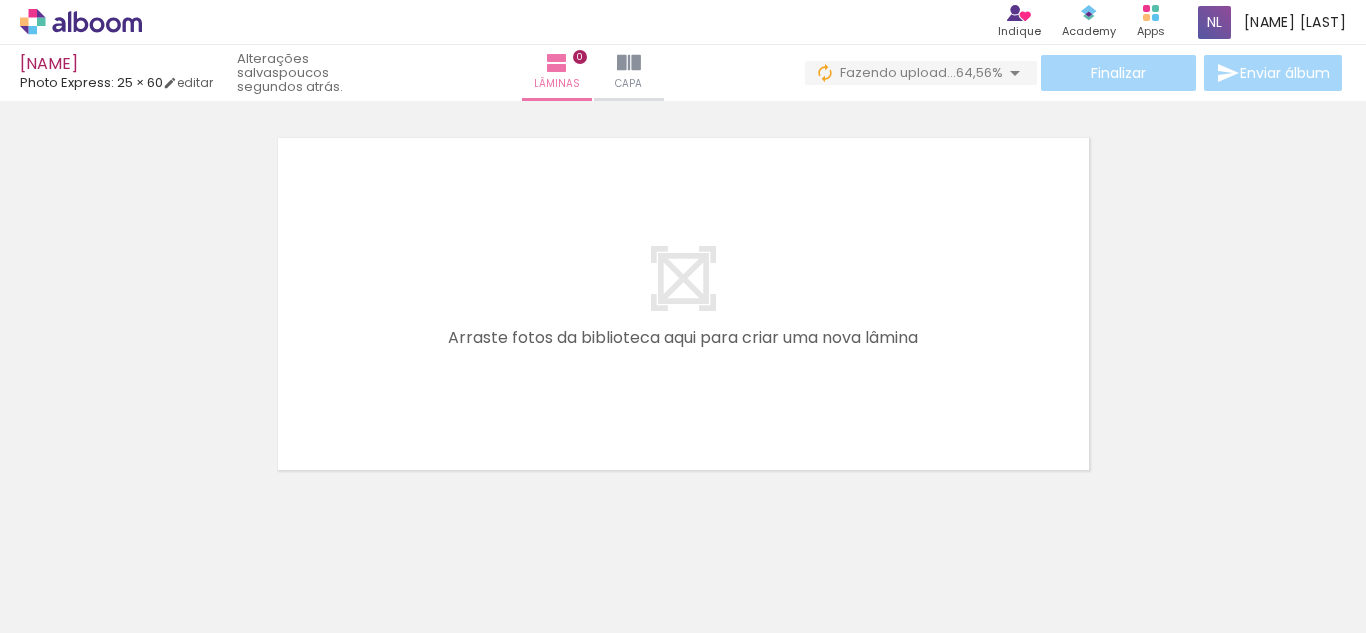 click at bounding box center (-1000, 525) 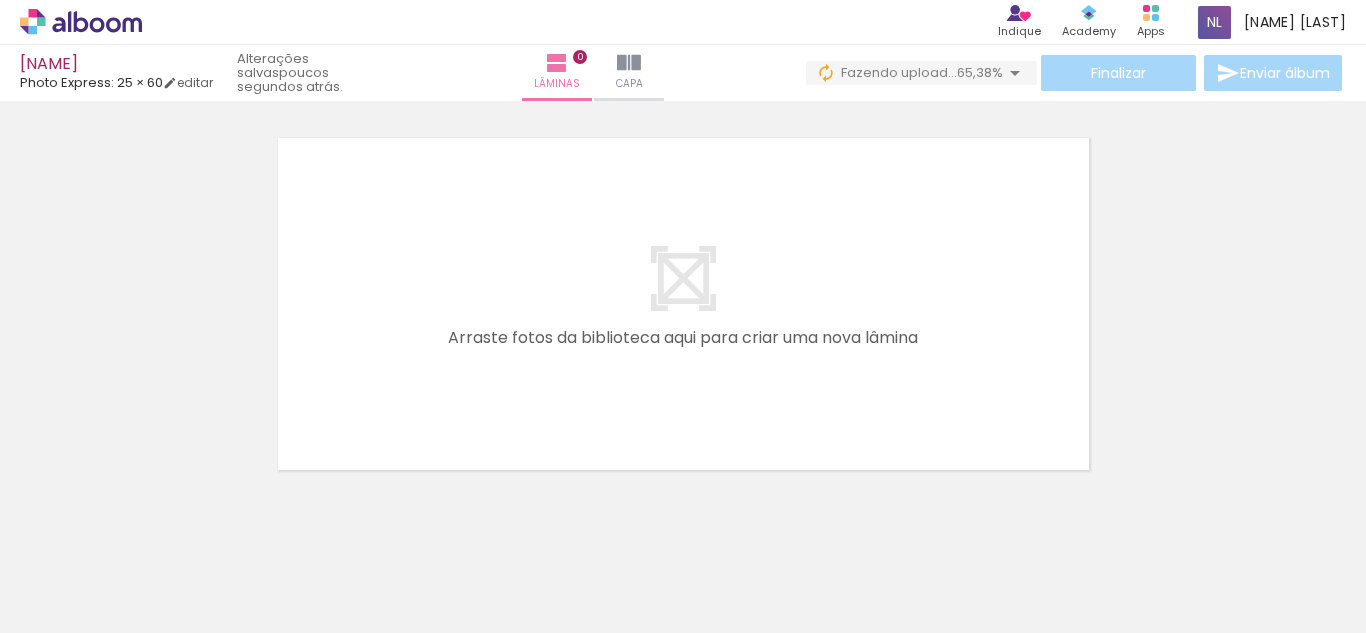 scroll, scrollTop: 0, scrollLeft: 6063, axis: horizontal 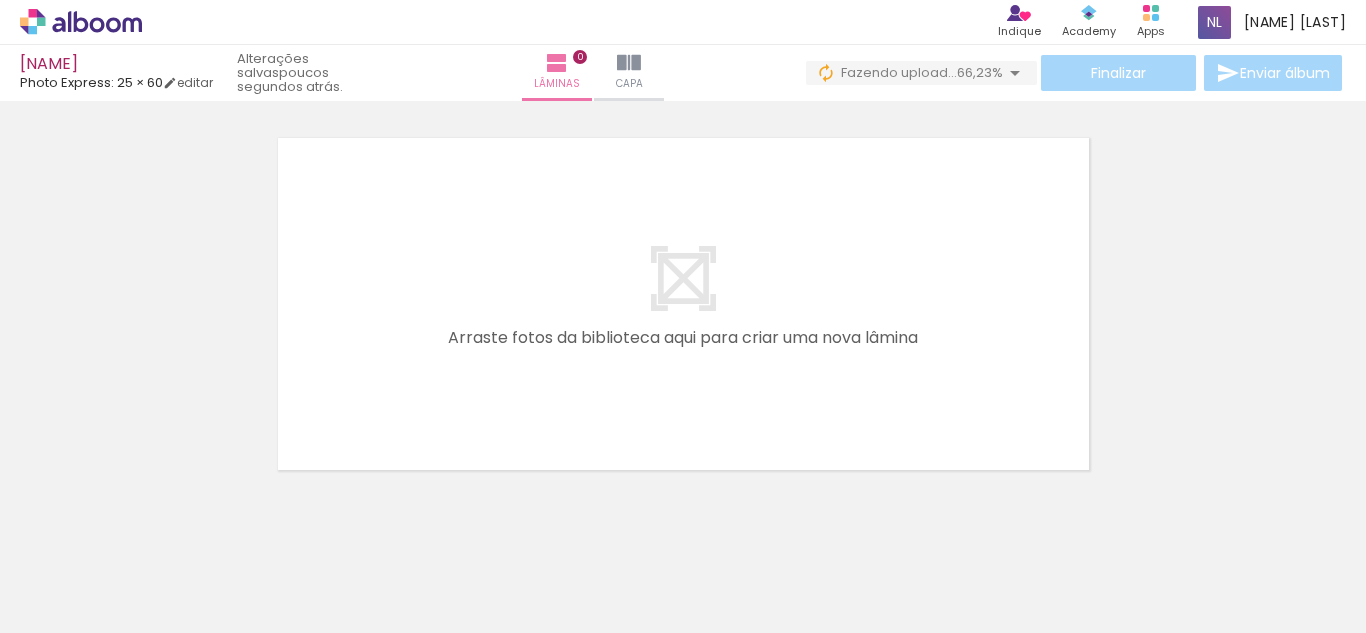 click at bounding box center (589, 525) 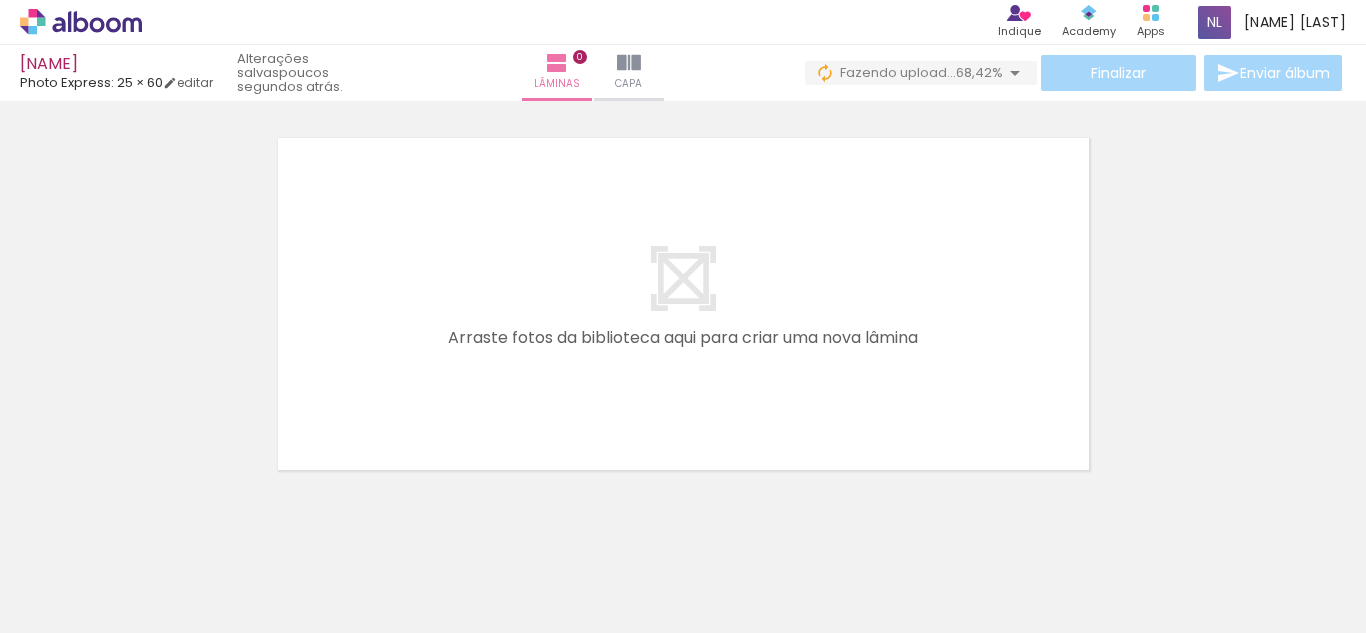 scroll, scrollTop: 0, scrollLeft: 3983, axis: horizontal 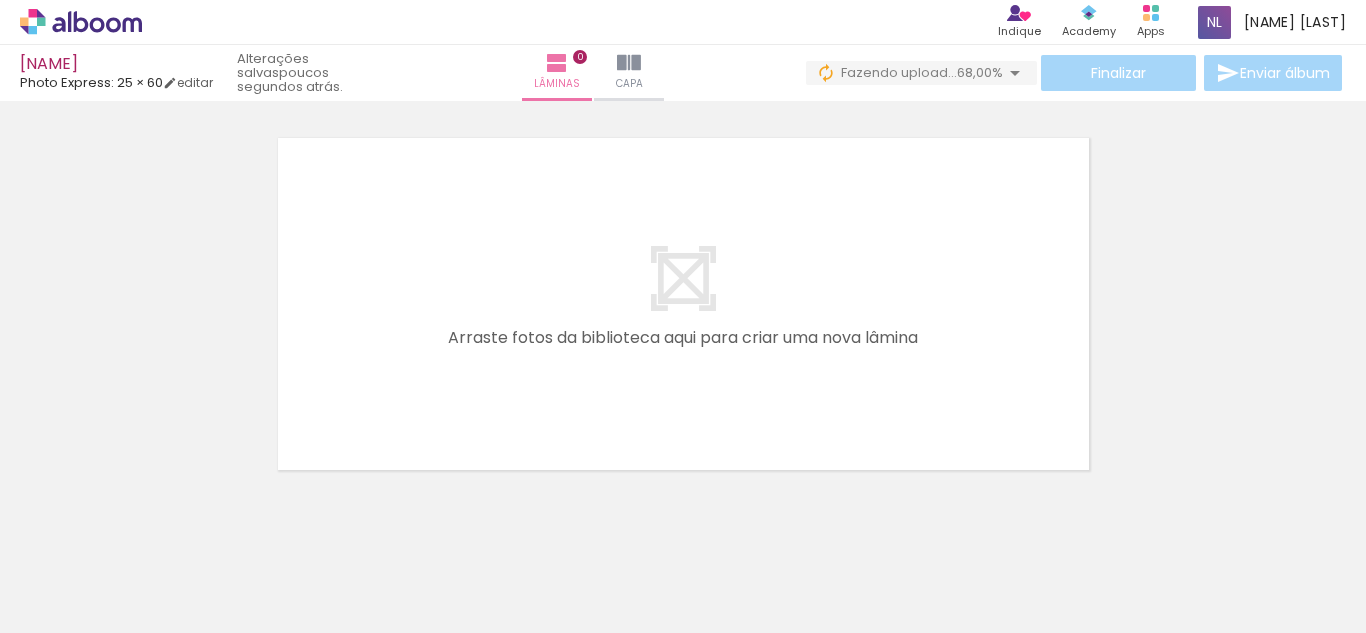 click at bounding box center (-3715, 525) 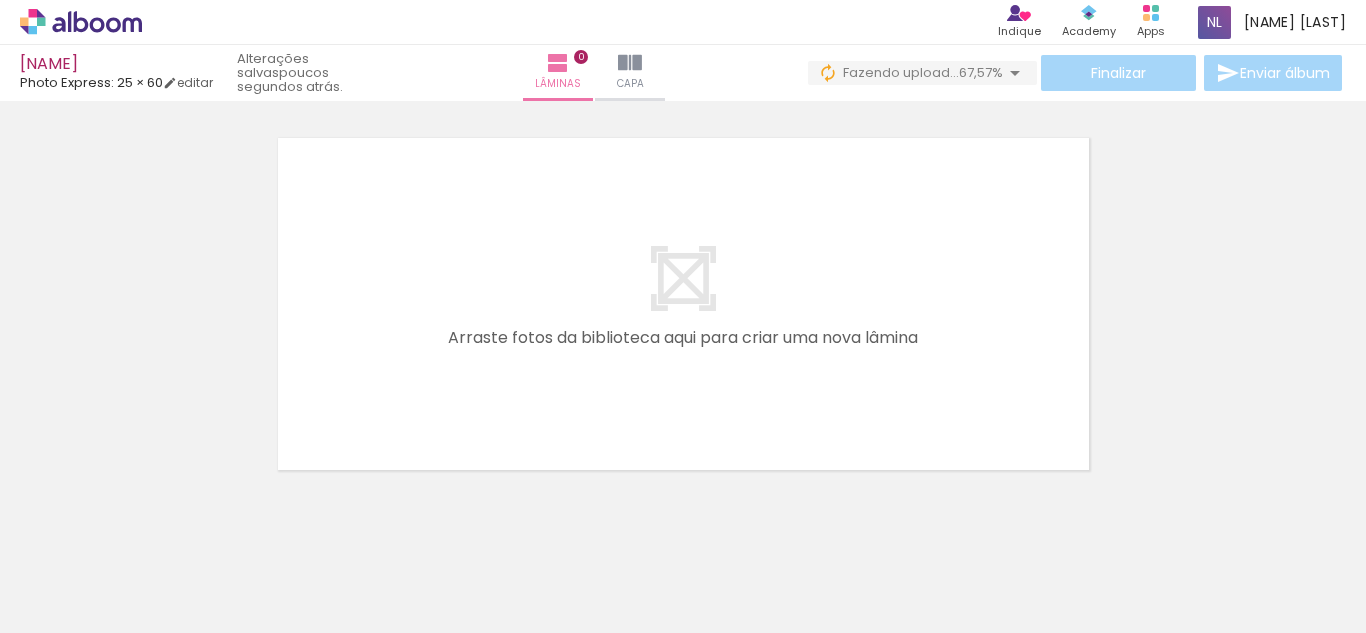 click at bounding box center [-3715, 525] 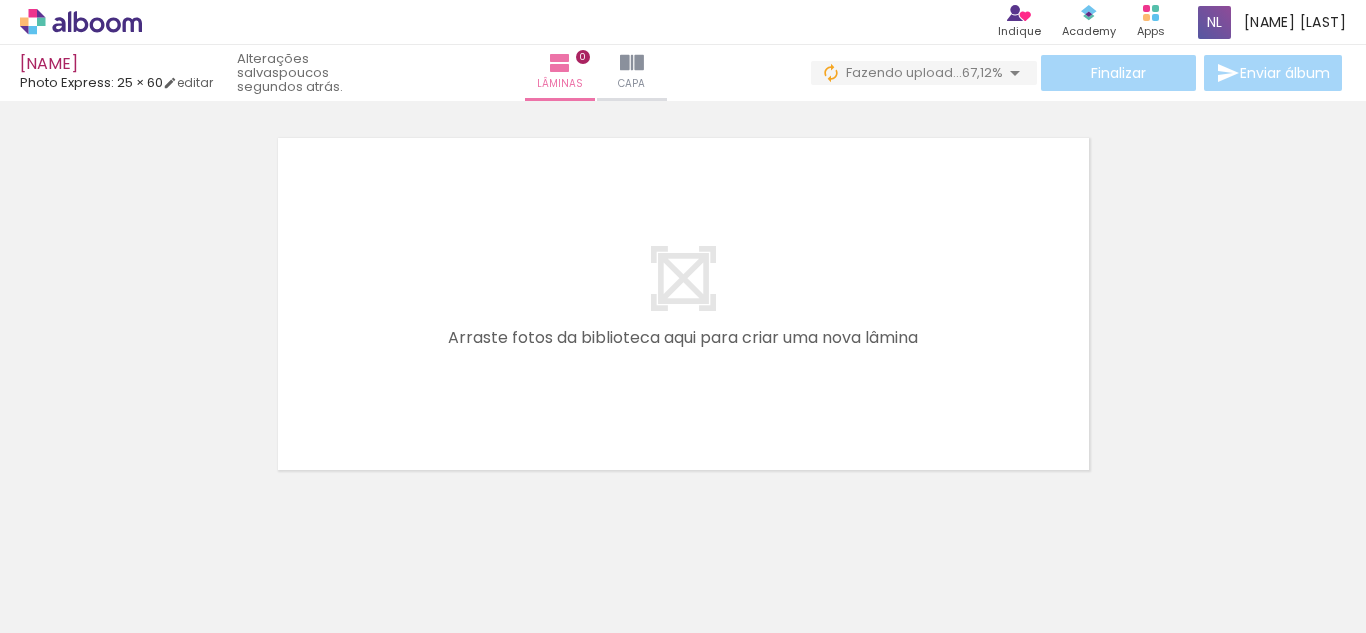 click at bounding box center [-3715, 525] 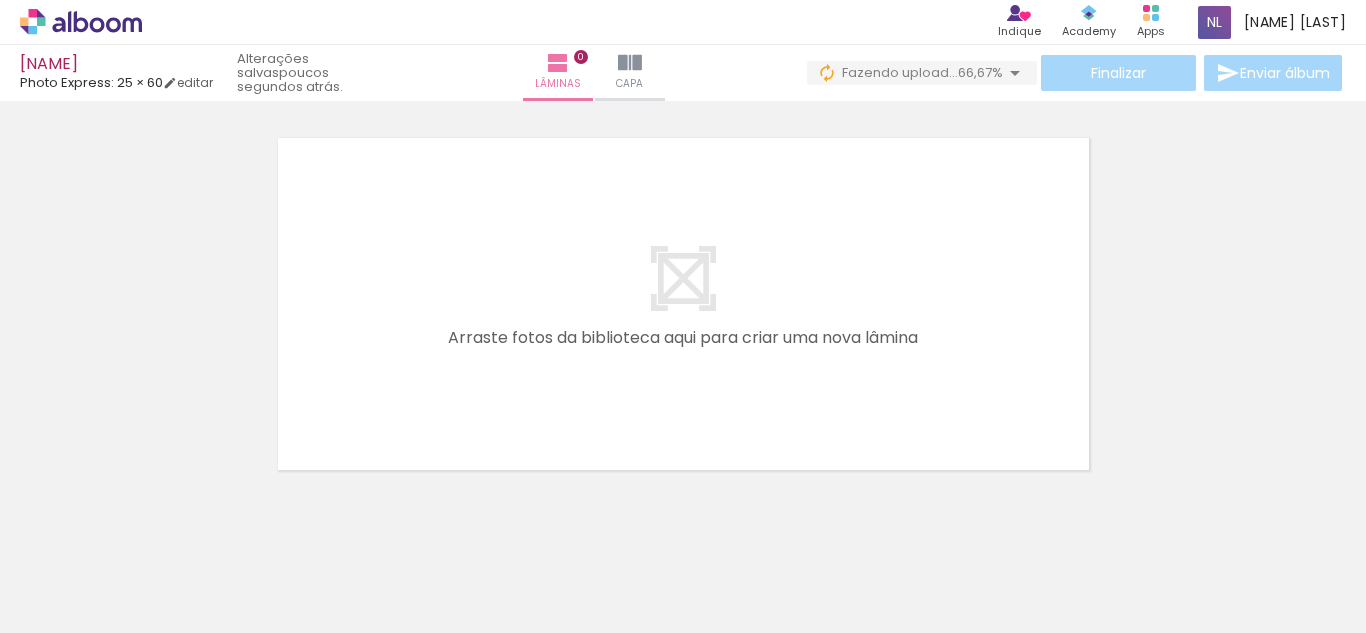 click at bounding box center (-3715, 525) 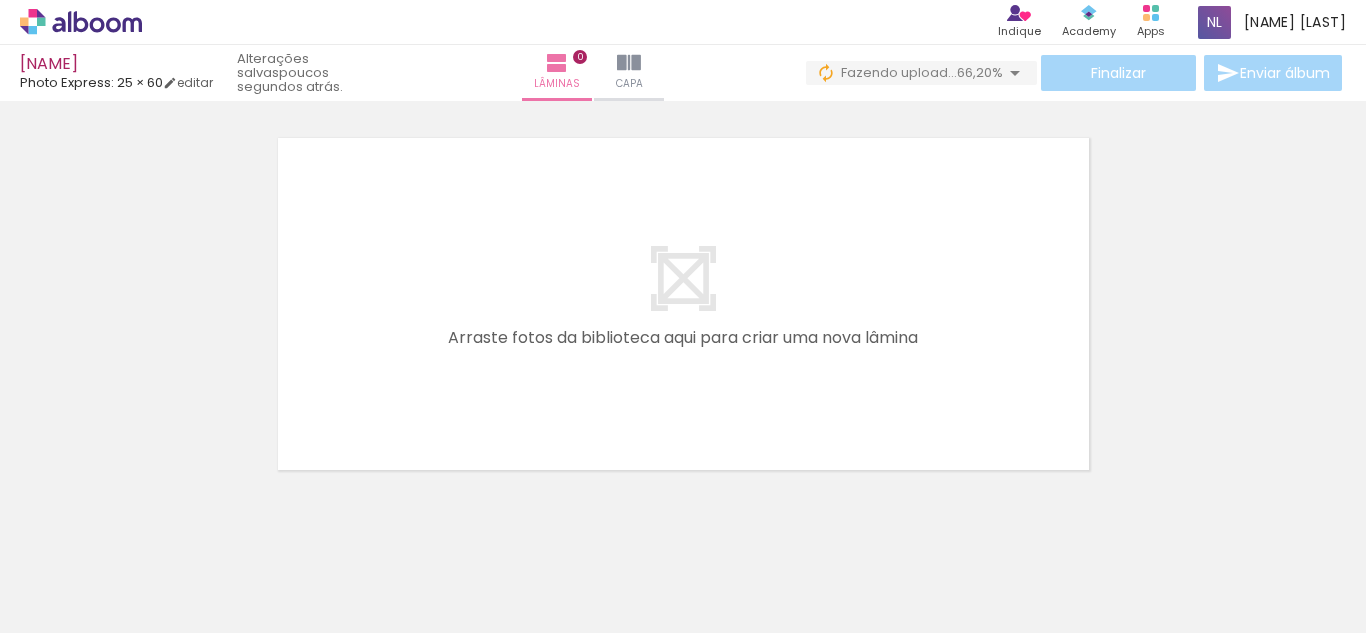 scroll, scrollTop: 0, scrollLeft: 2110, axis: horizontal 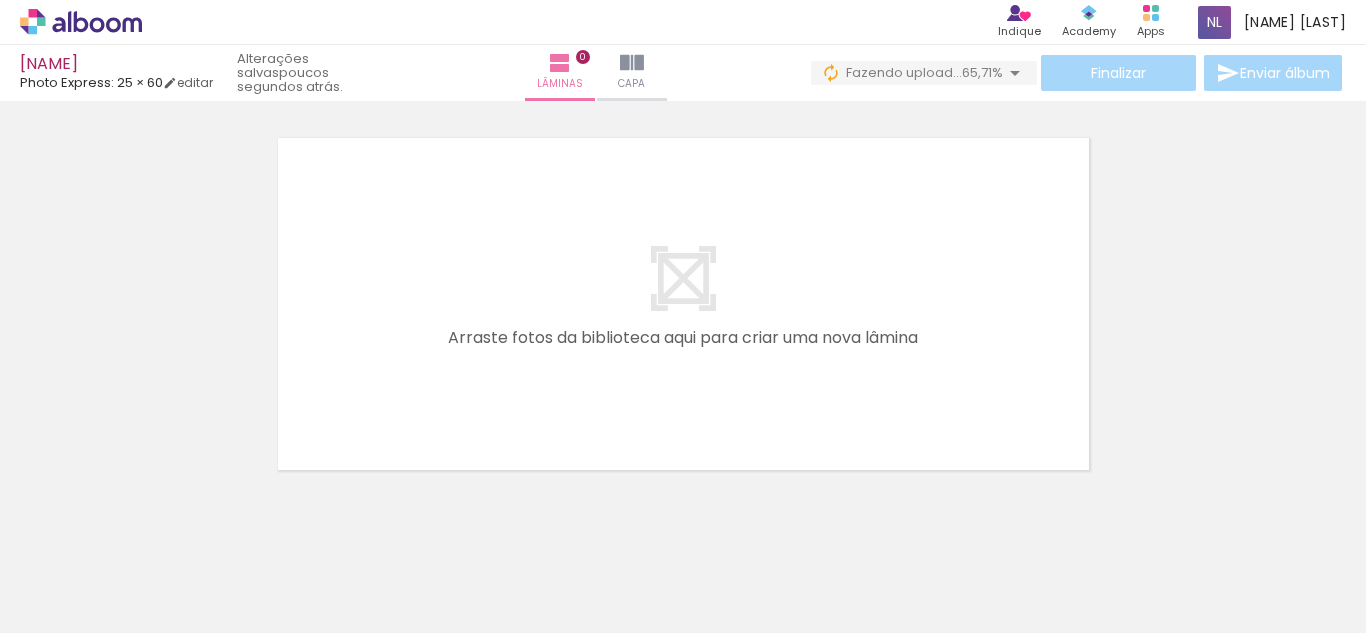 click at bounding box center (-1842, 525) 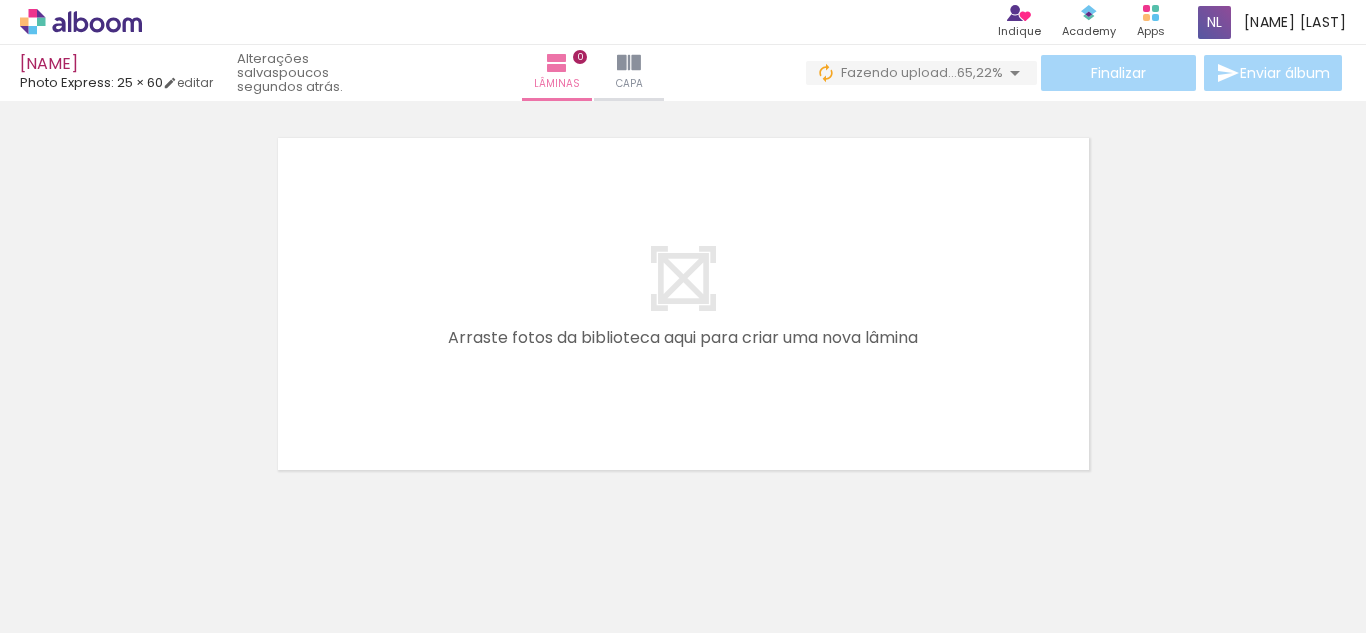 scroll, scrollTop: 0, scrollLeft: 1832, axis: horizontal 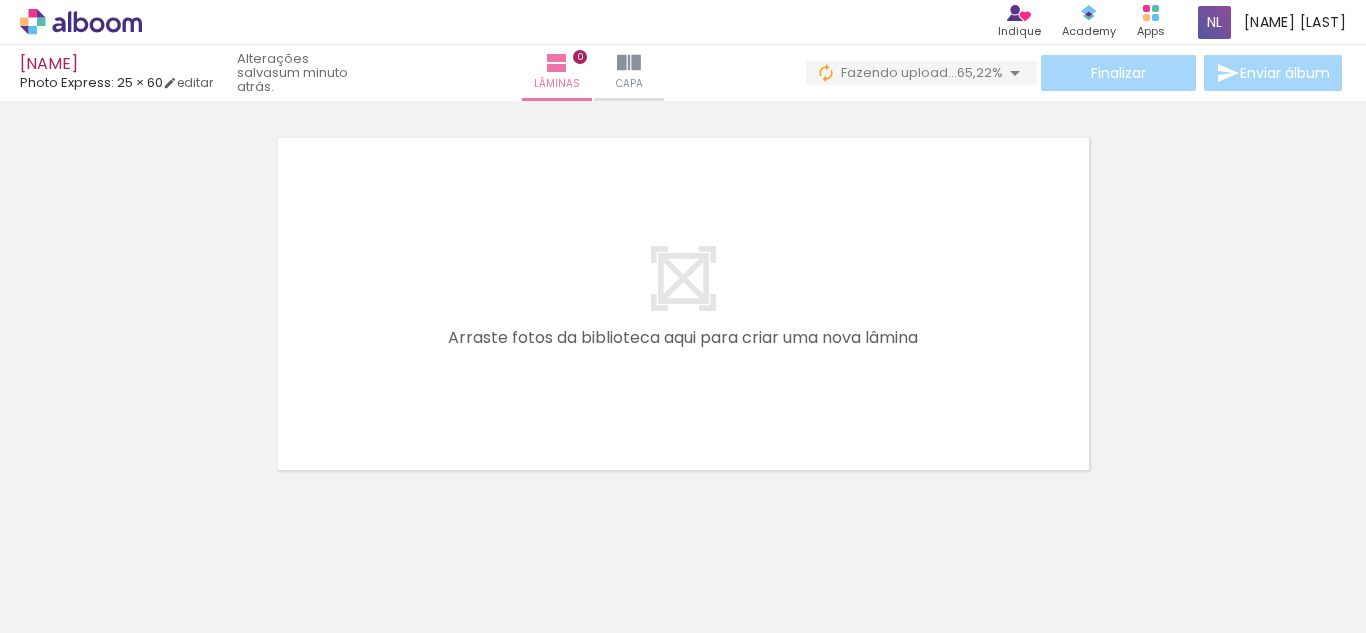 click at bounding box center [-1564, 525] 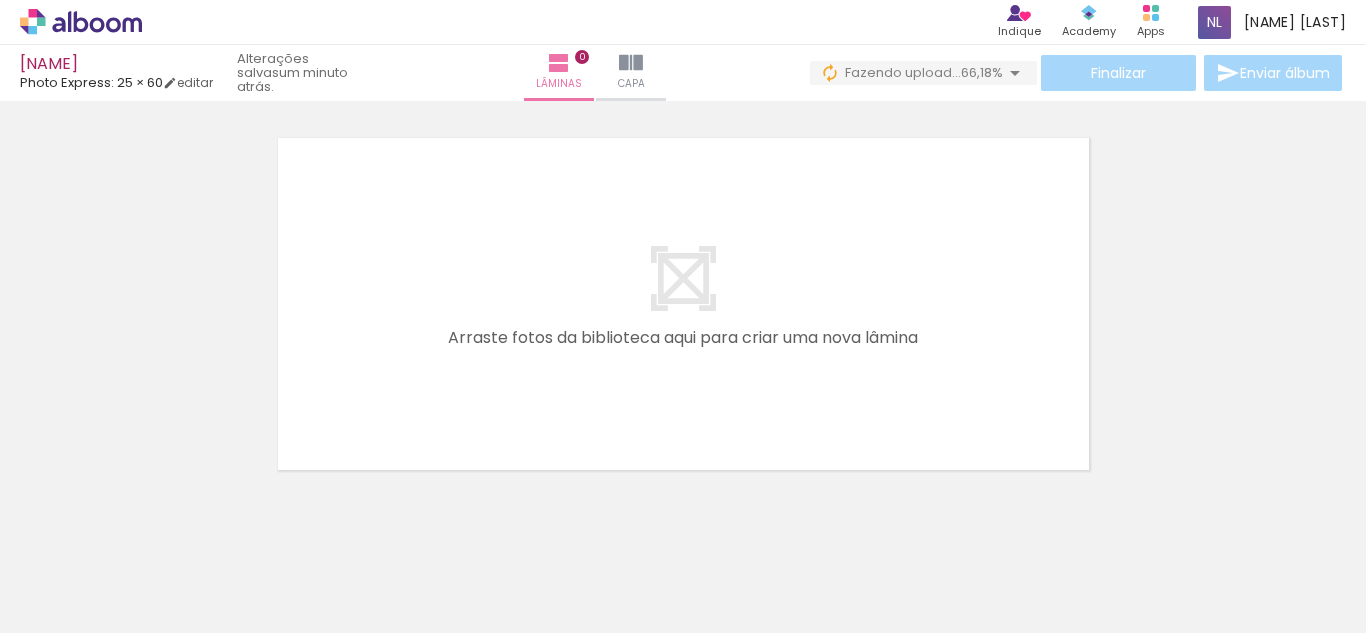 scroll, scrollTop: 0, scrollLeft: 1315, axis: horizontal 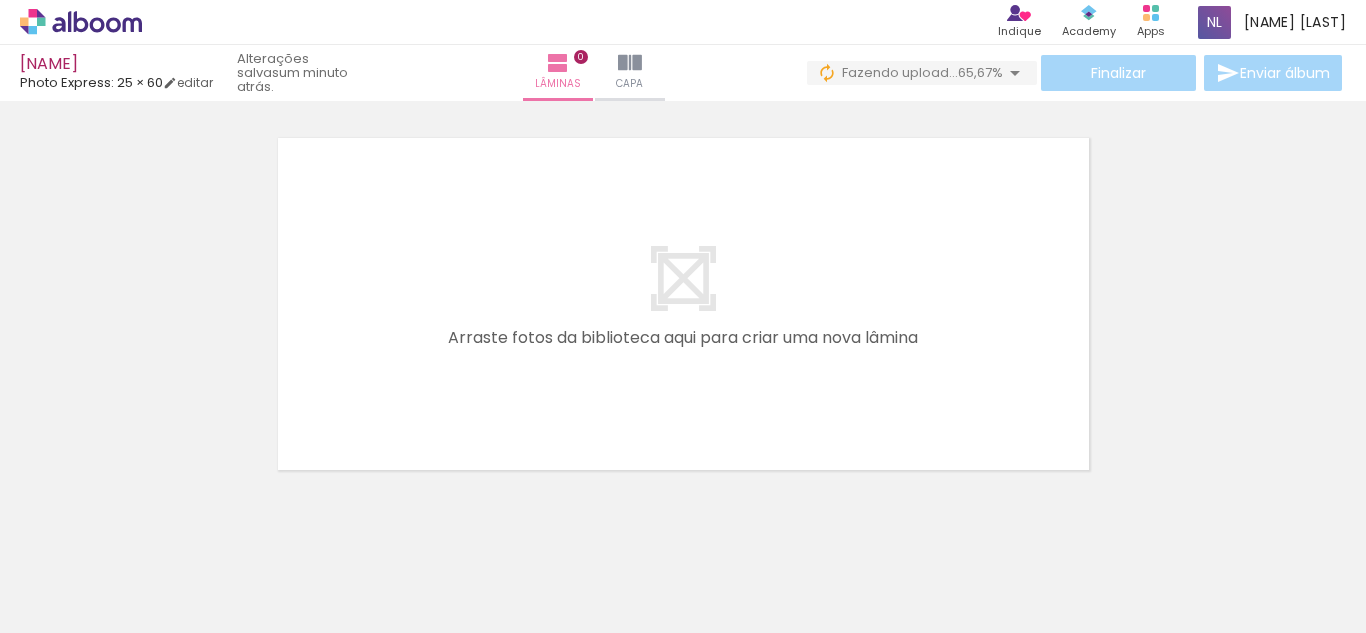 click at bounding box center (-808, 525) 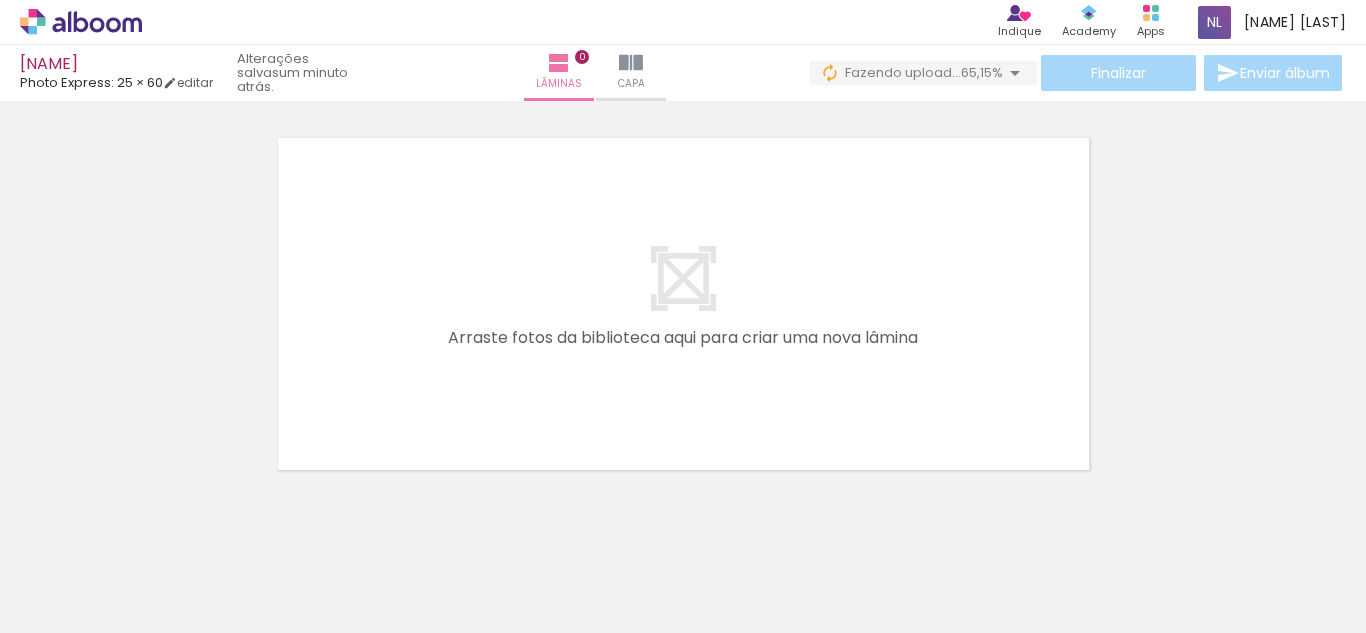 click at bounding box center (-808, 525) 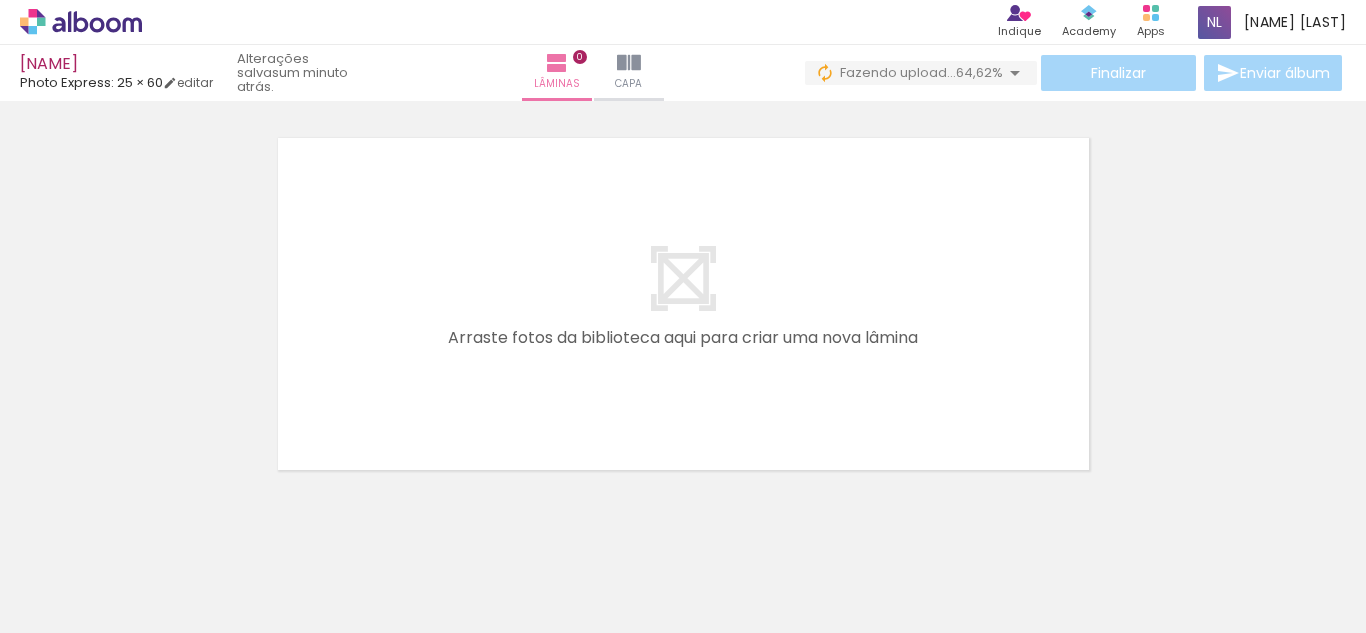 click at bounding box center [-808, 525] 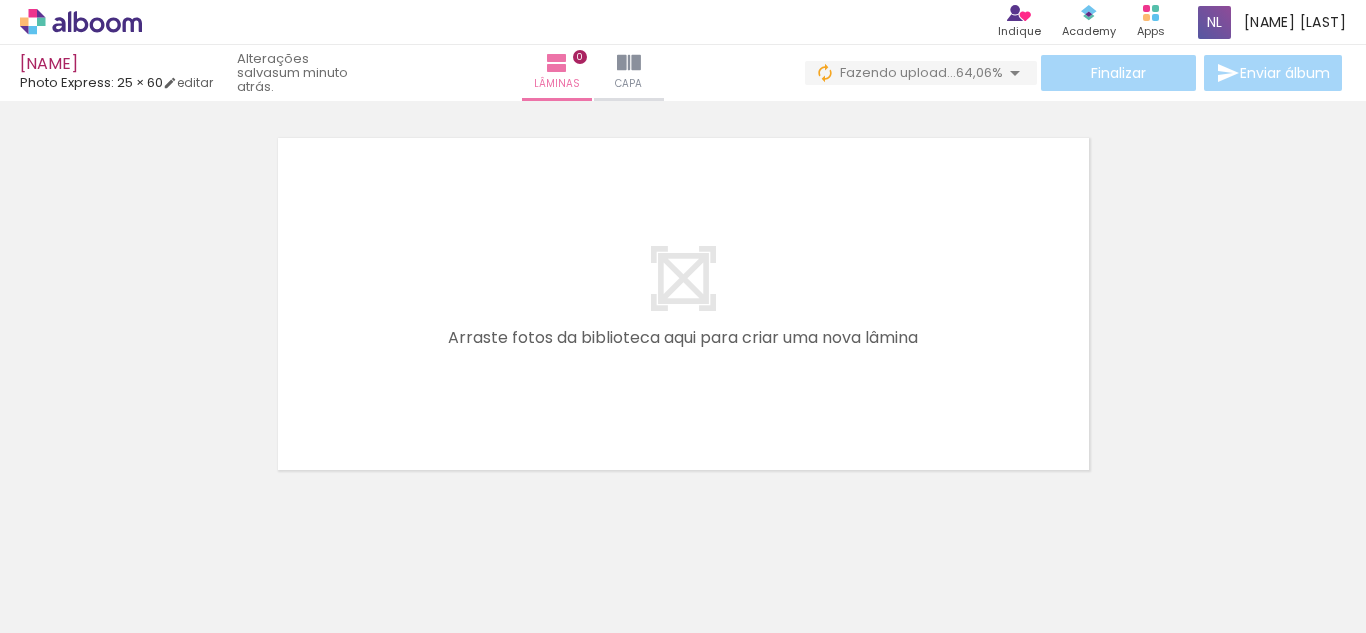 scroll, scrollTop: 0, scrollLeft: 5972, axis: horizontal 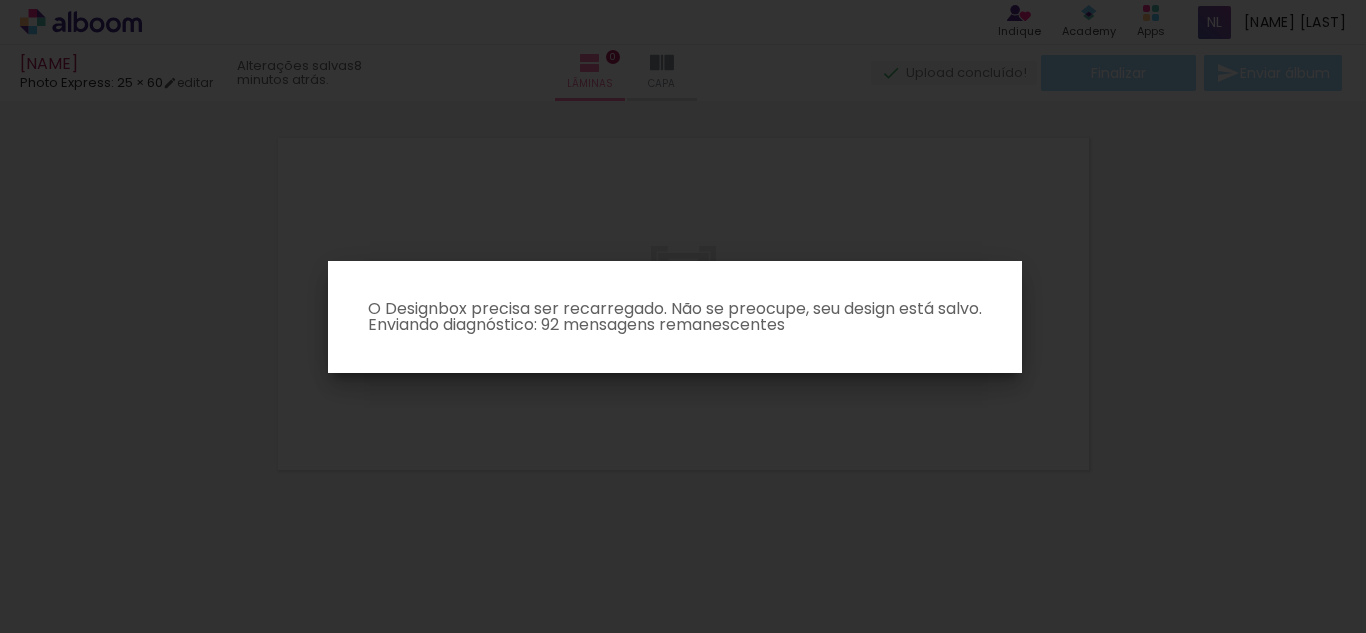 click on "O Designbox precisa ser recarregado. Não se preocupe, seu design está salvo.  Enviando diagnóstico: 92 mensagens remanescentes" at bounding box center (675, 317) 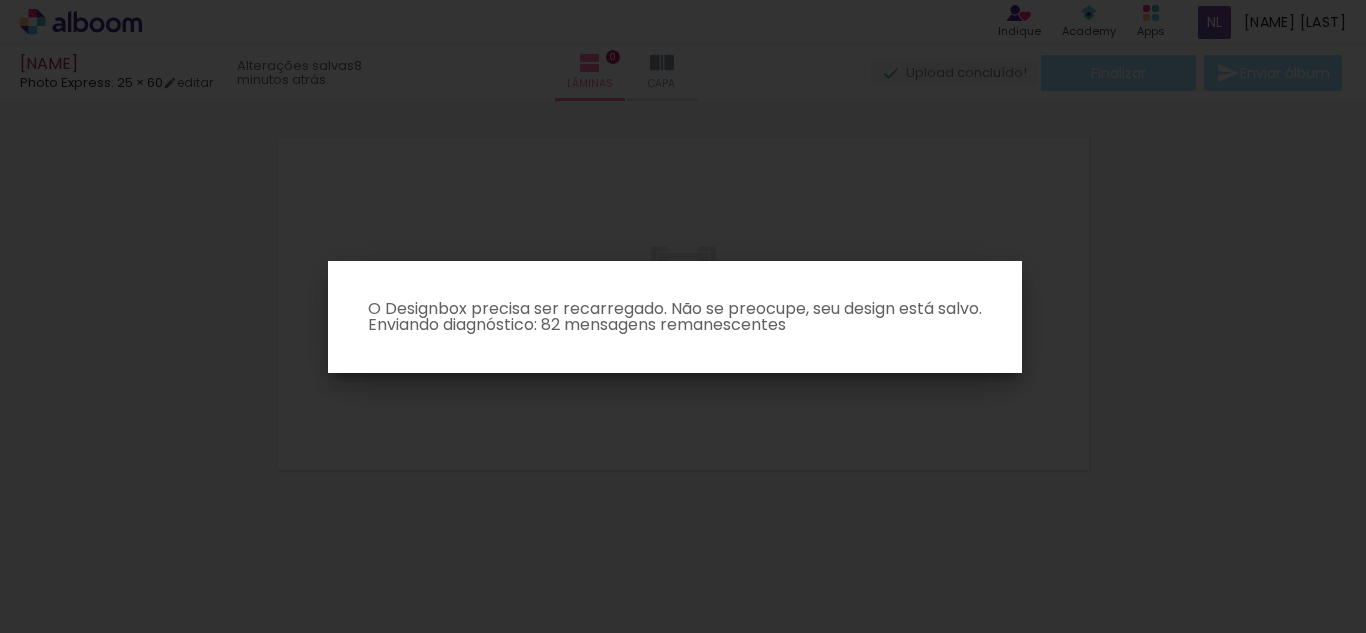 click on "O Designbox precisa ser recarregado. Não se preocupe, seu design está salvo.  Enviando diagnóstico: 82 mensagens remanescentes" at bounding box center [675, 317] 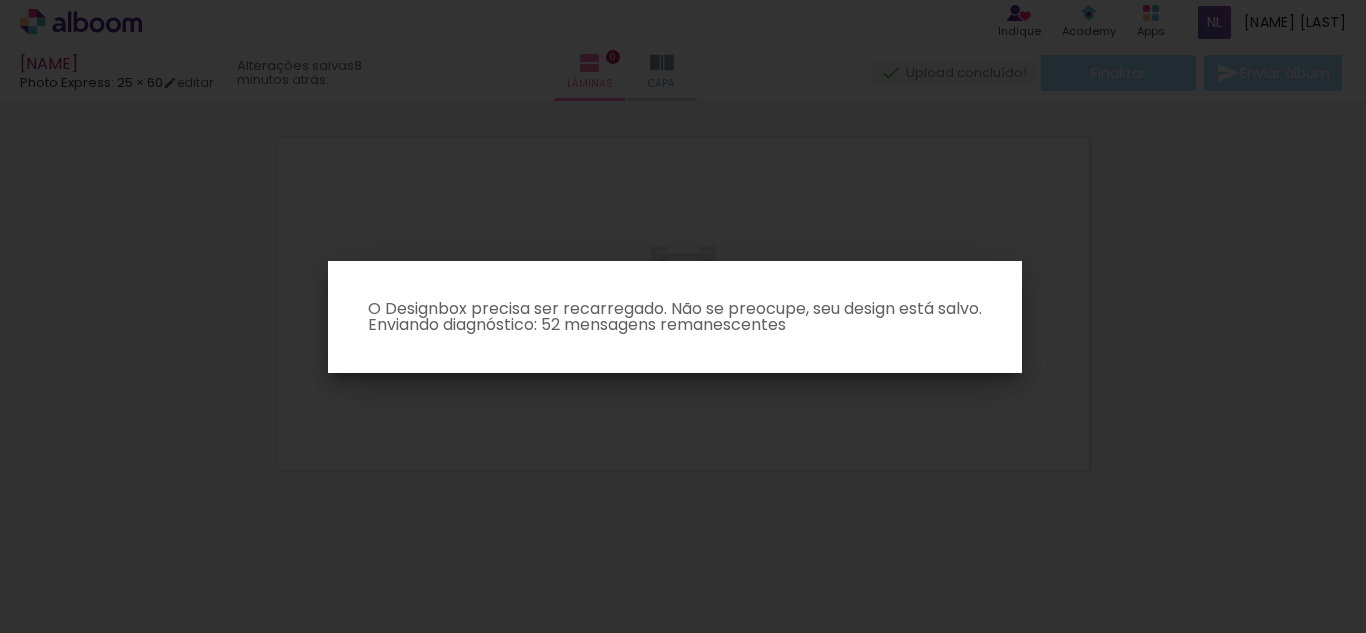 click on "O Designbox precisa ser recarregado. Não se preocupe, seu design está salvo.  Enviando diagnóstico: 52 mensagens remanescentes" at bounding box center (675, 317) 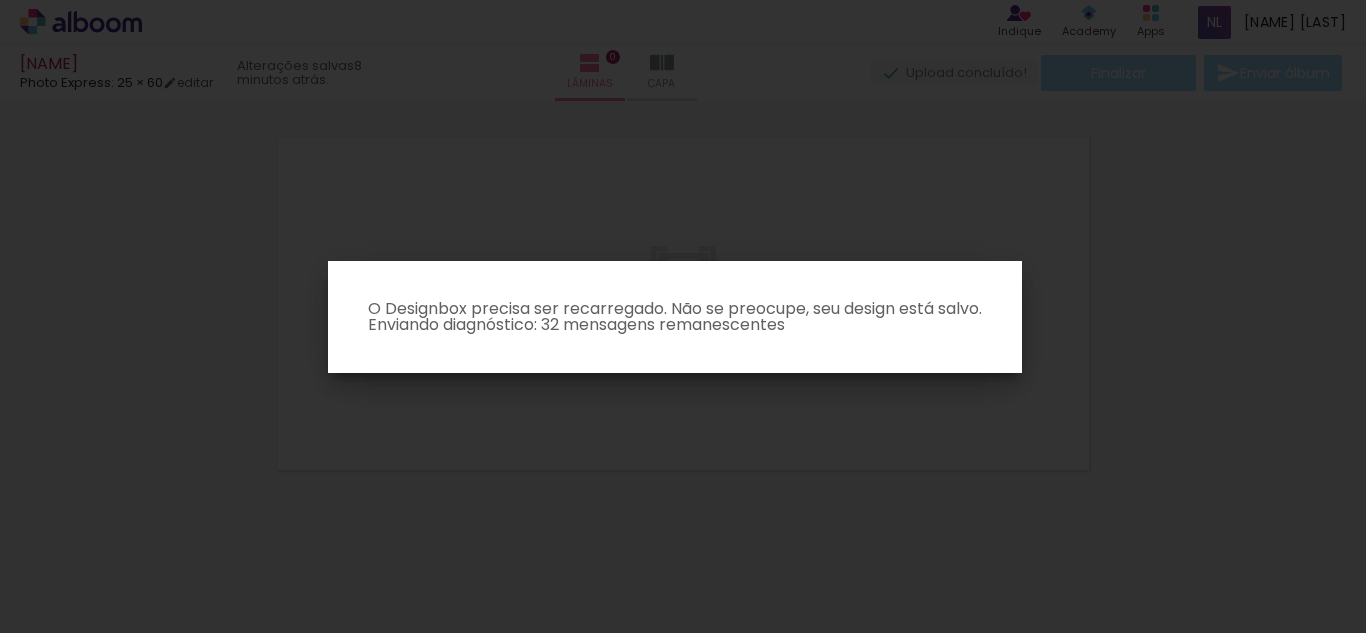 click 